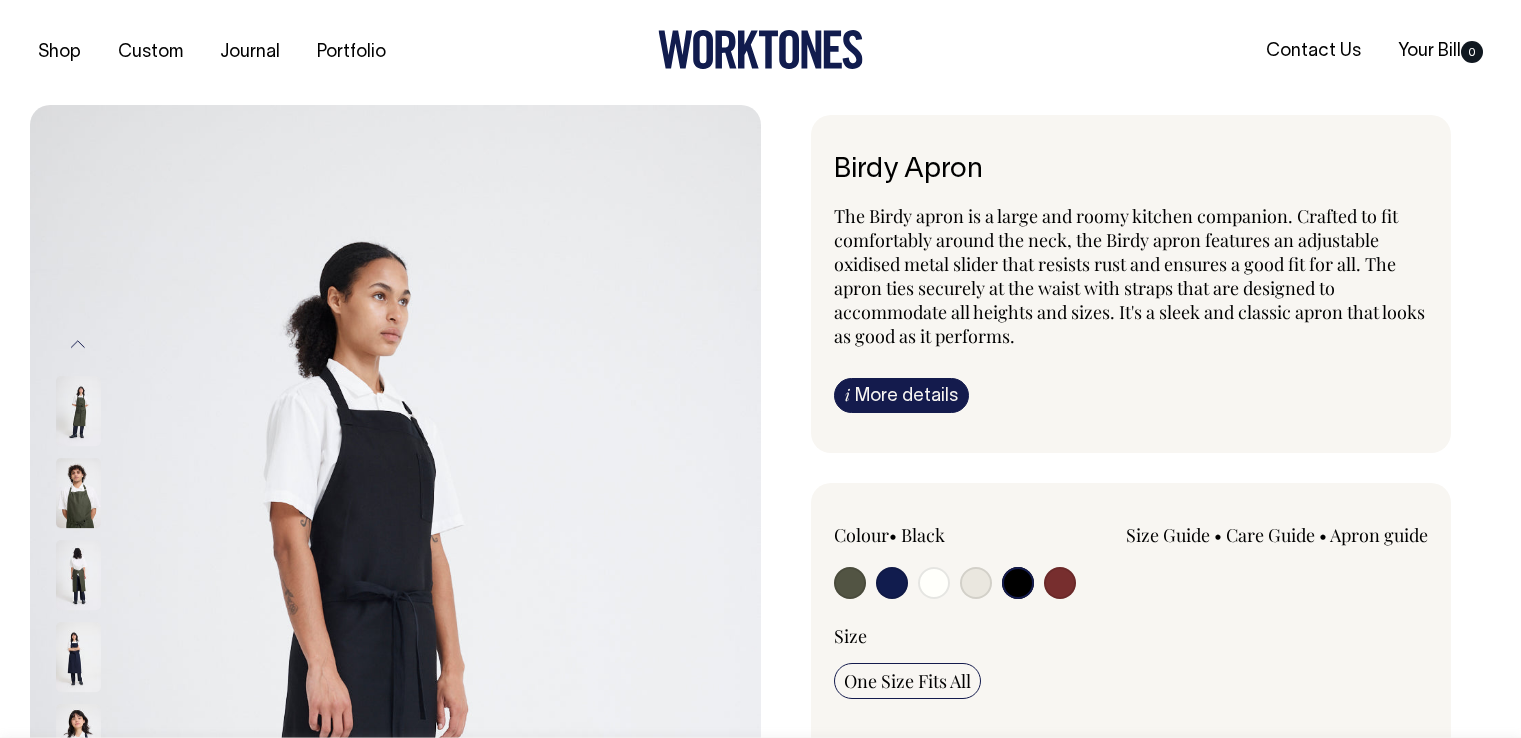 select on "Black" 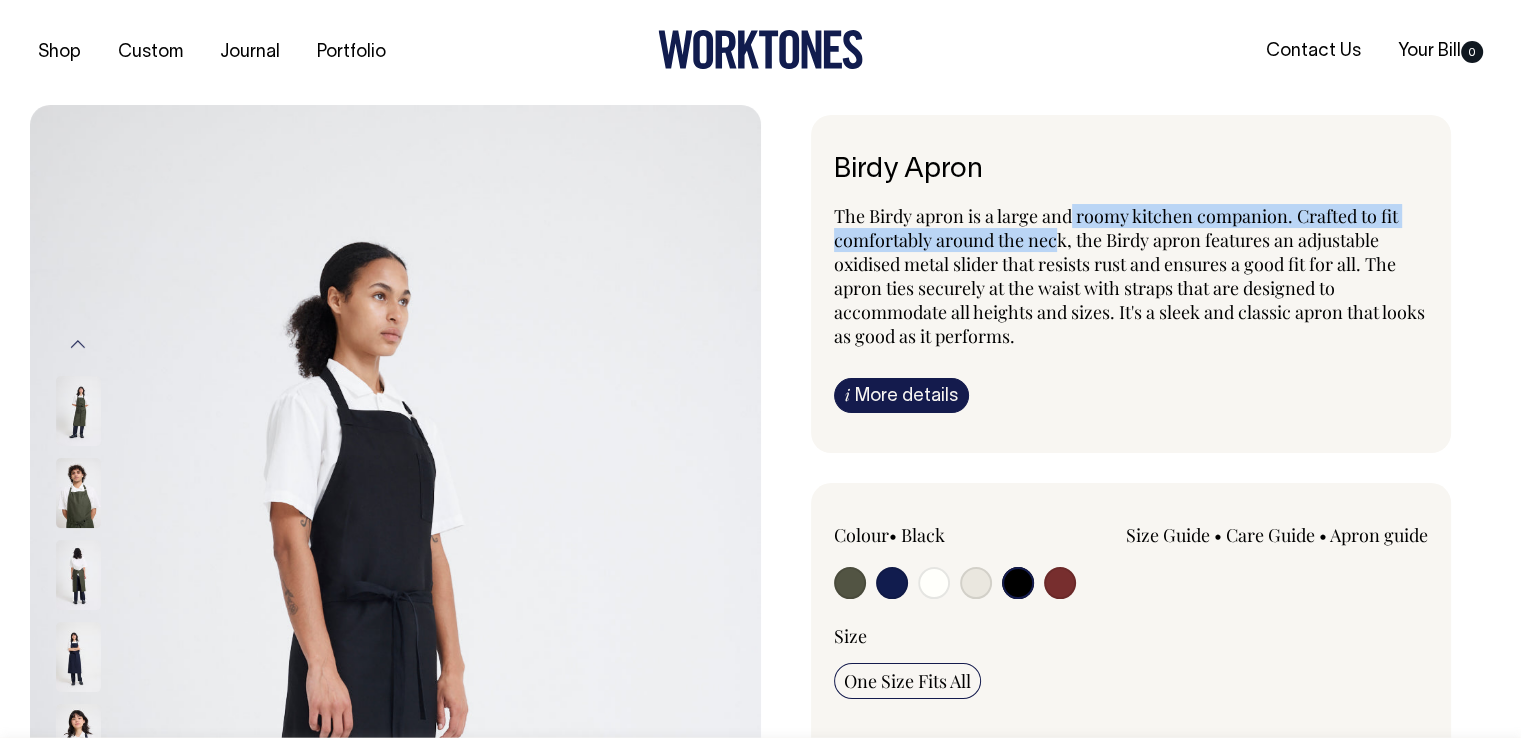 scroll, scrollTop: 0, scrollLeft: 0, axis: both 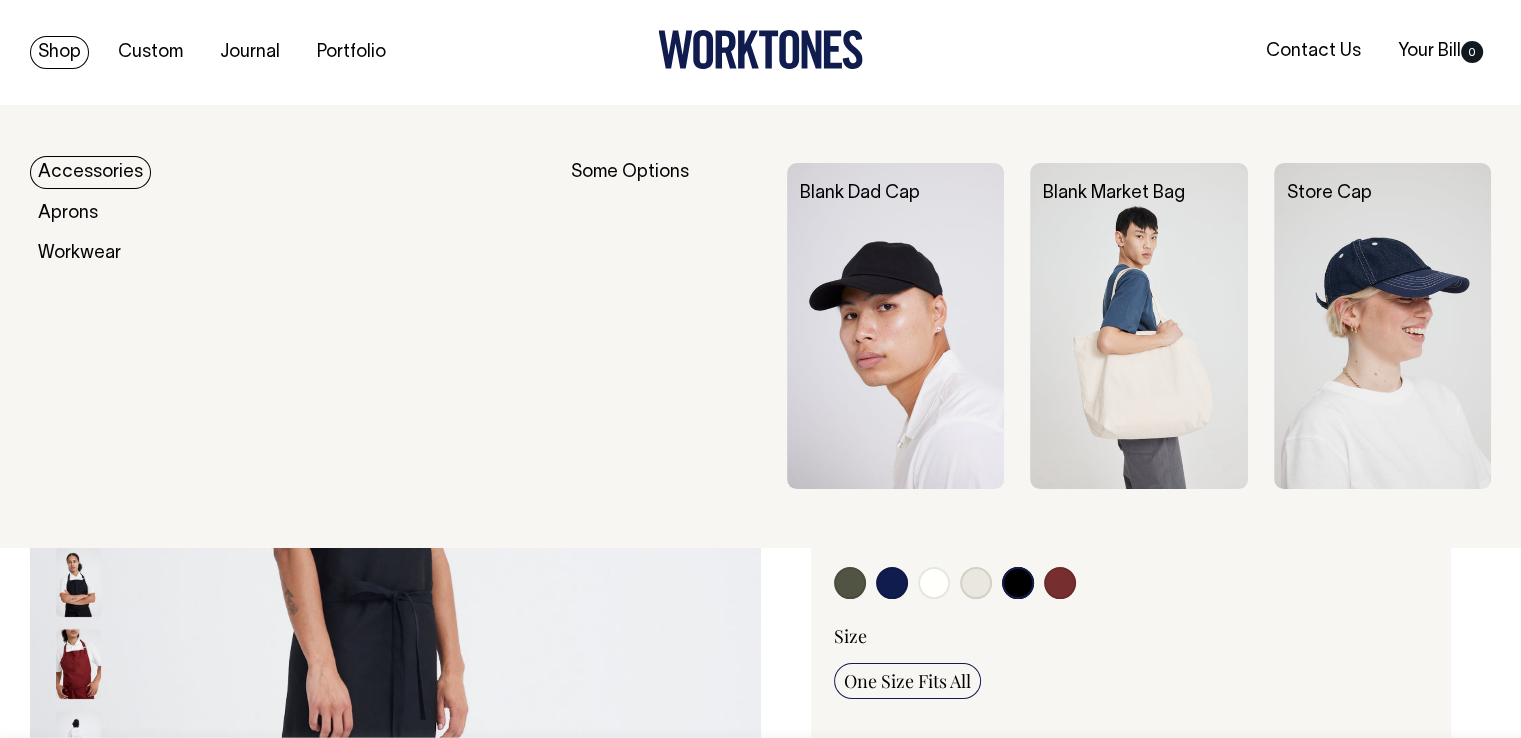 click on "Shop" at bounding box center (59, 52) 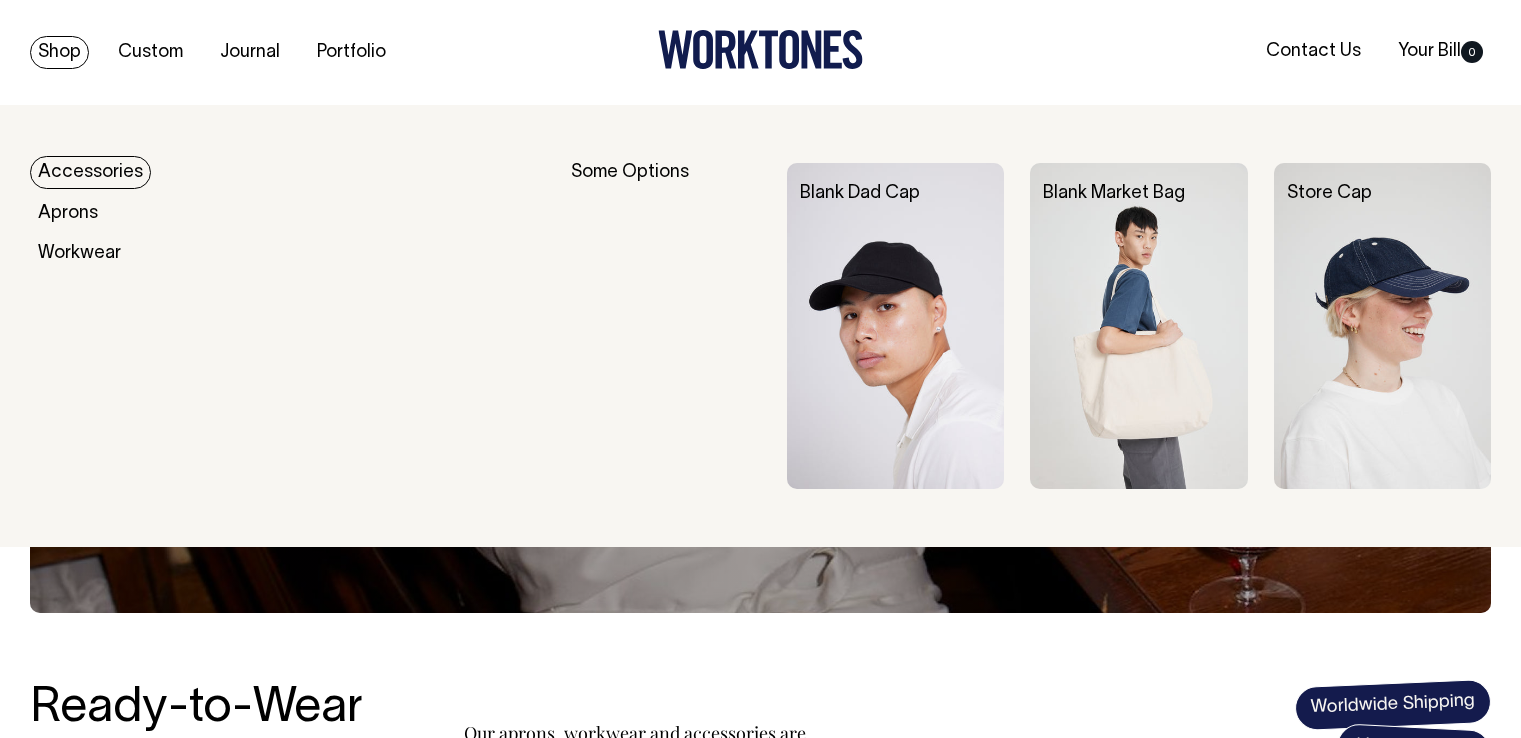 scroll, scrollTop: 0, scrollLeft: 0, axis: both 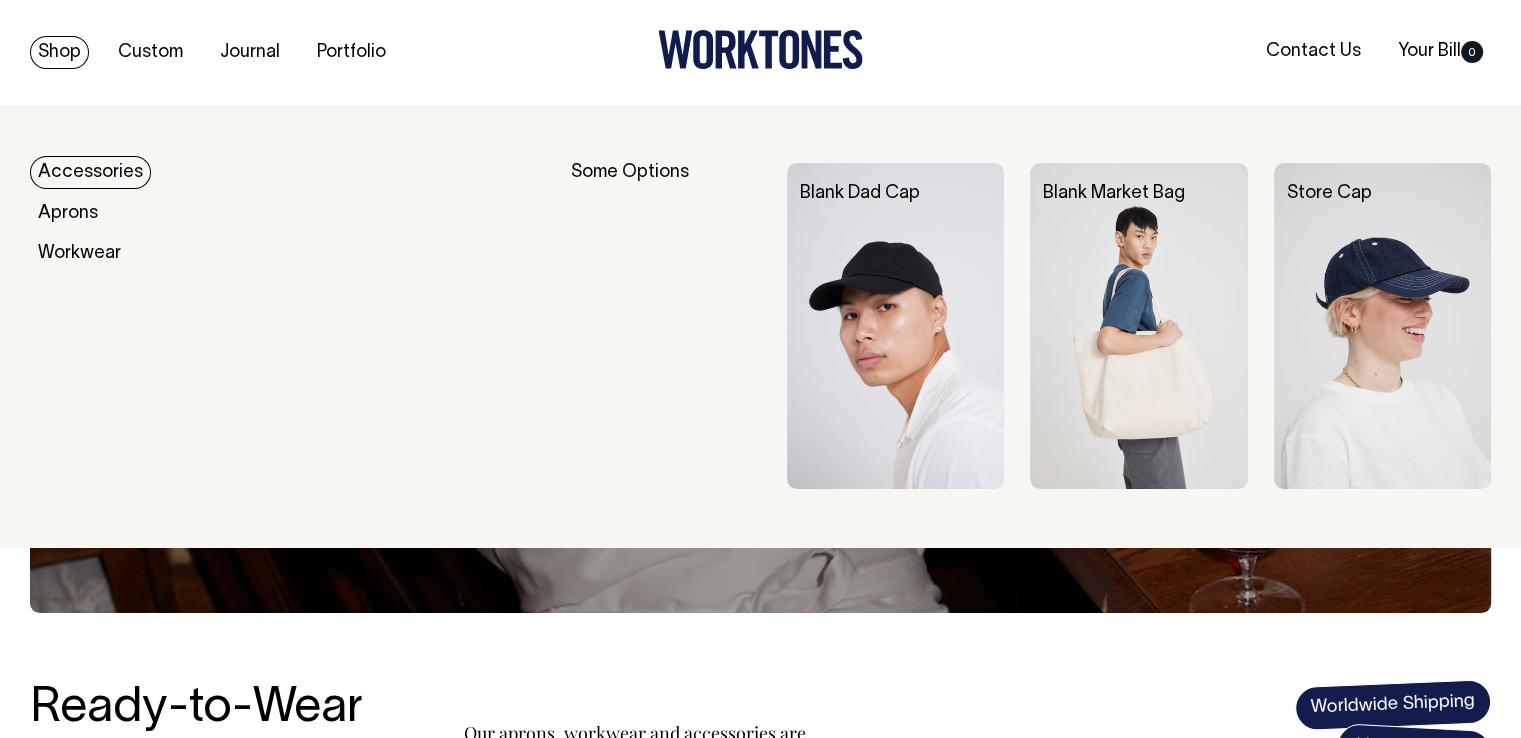 click on "Shop" at bounding box center [59, 52] 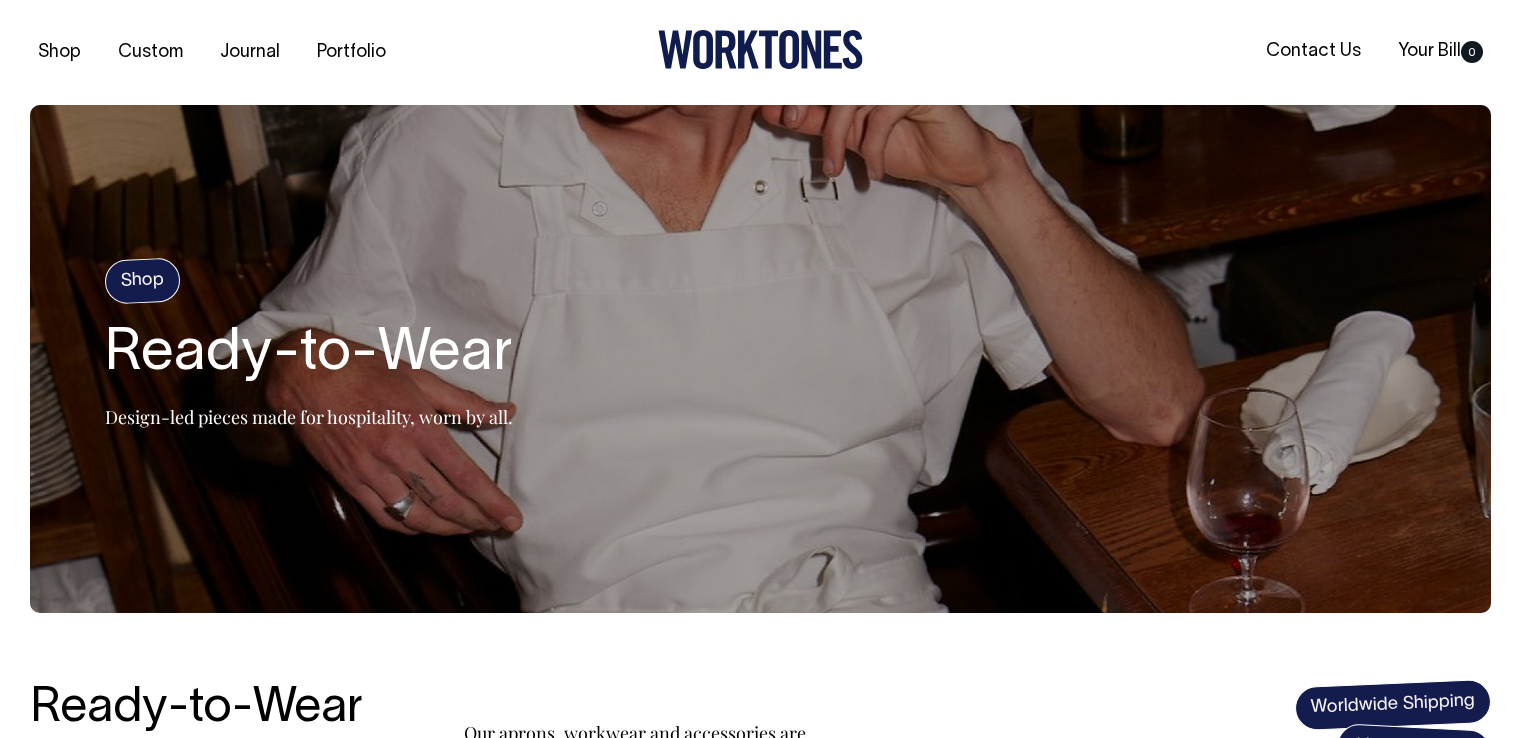 scroll, scrollTop: 0, scrollLeft: 0, axis: both 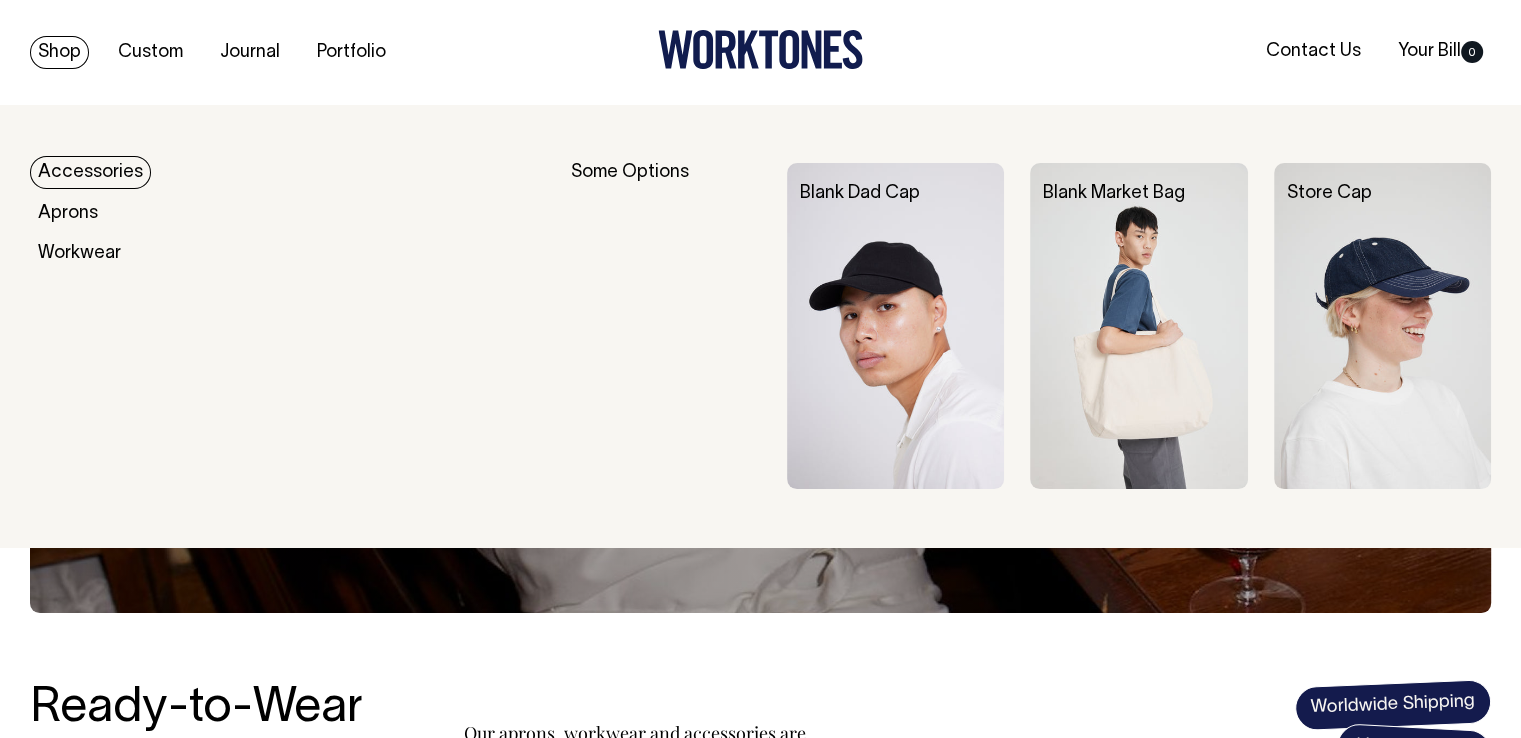 click on "Shop" at bounding box center (59, 52) 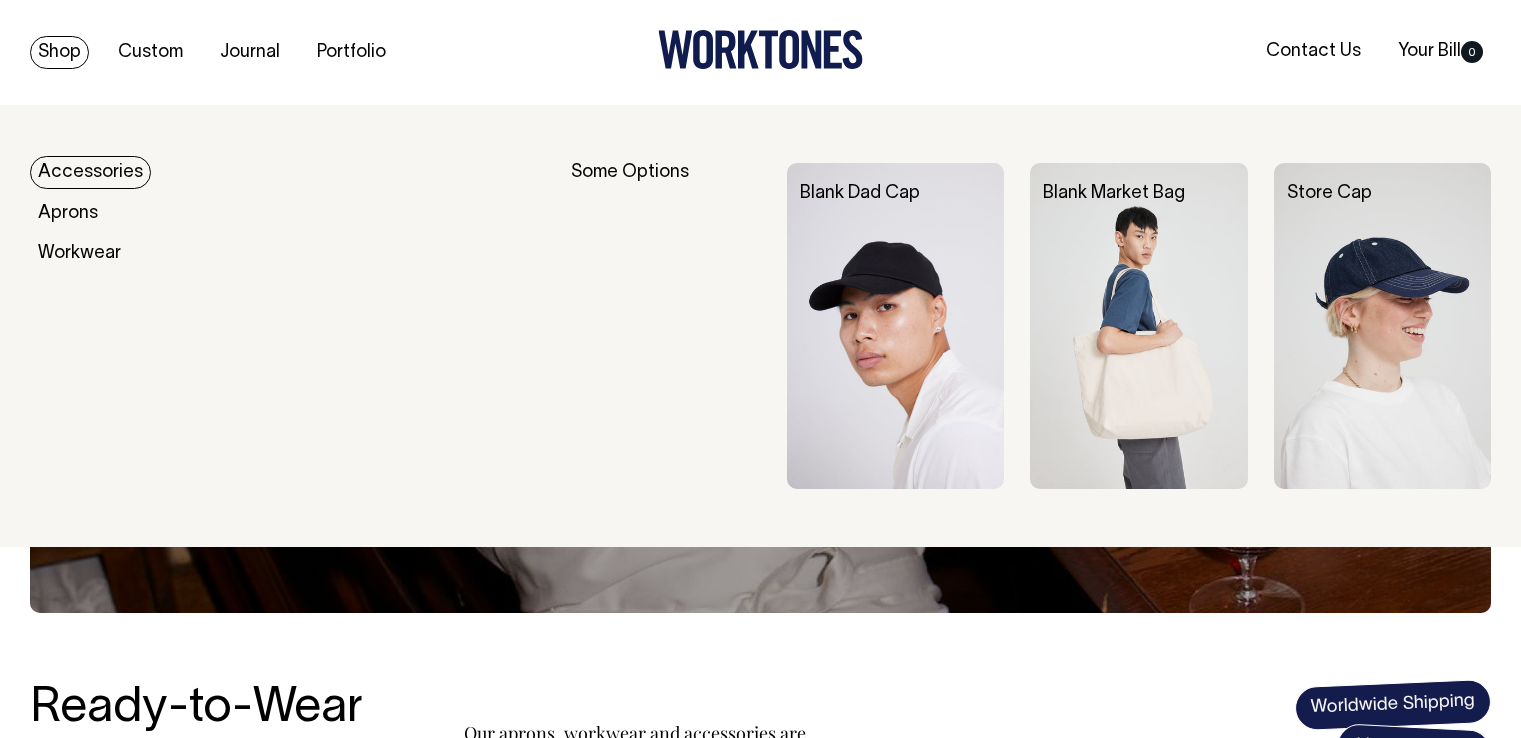 scroll, scrollTop: 0, scrollLeft: 0, axis: both 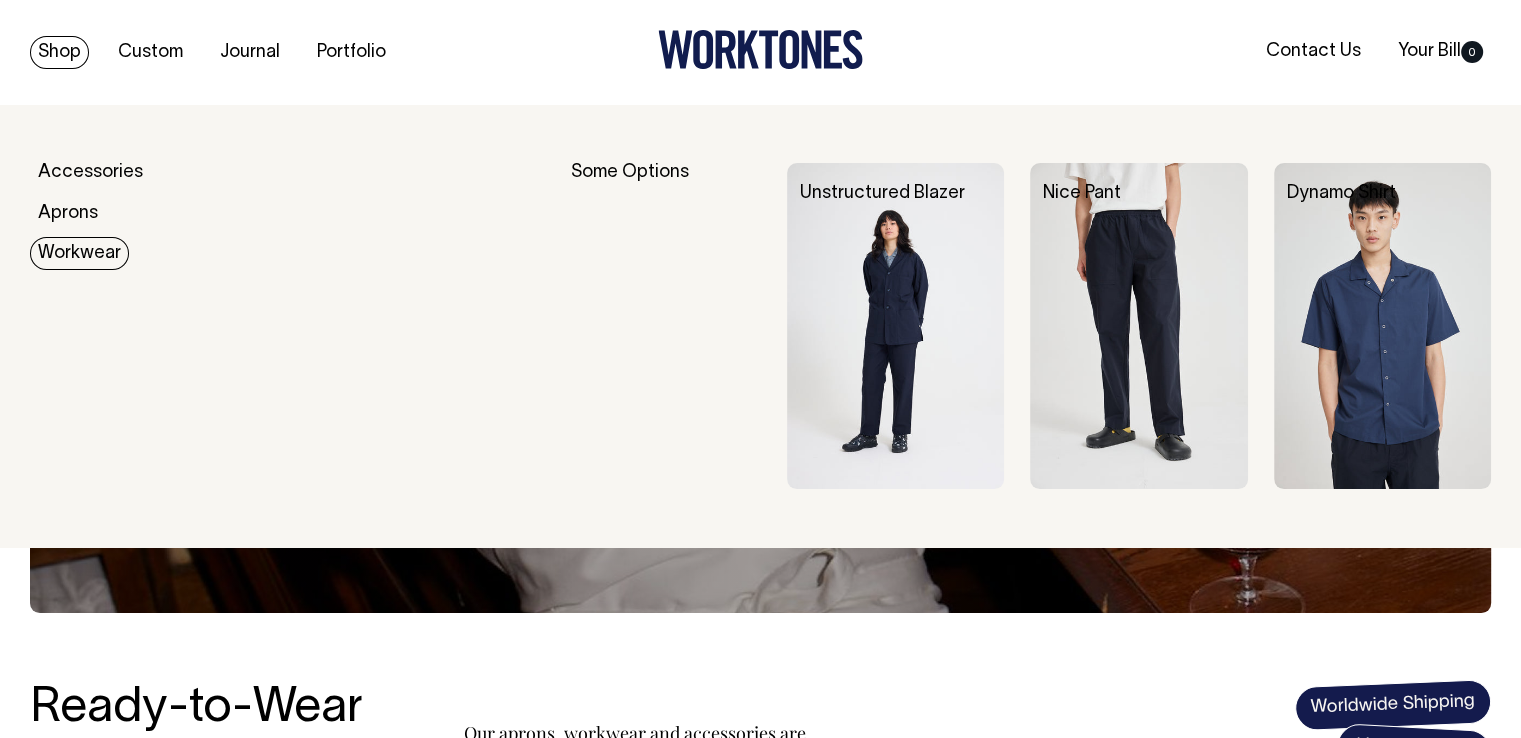 click on "Workwear" at bounding box center (79, 253) 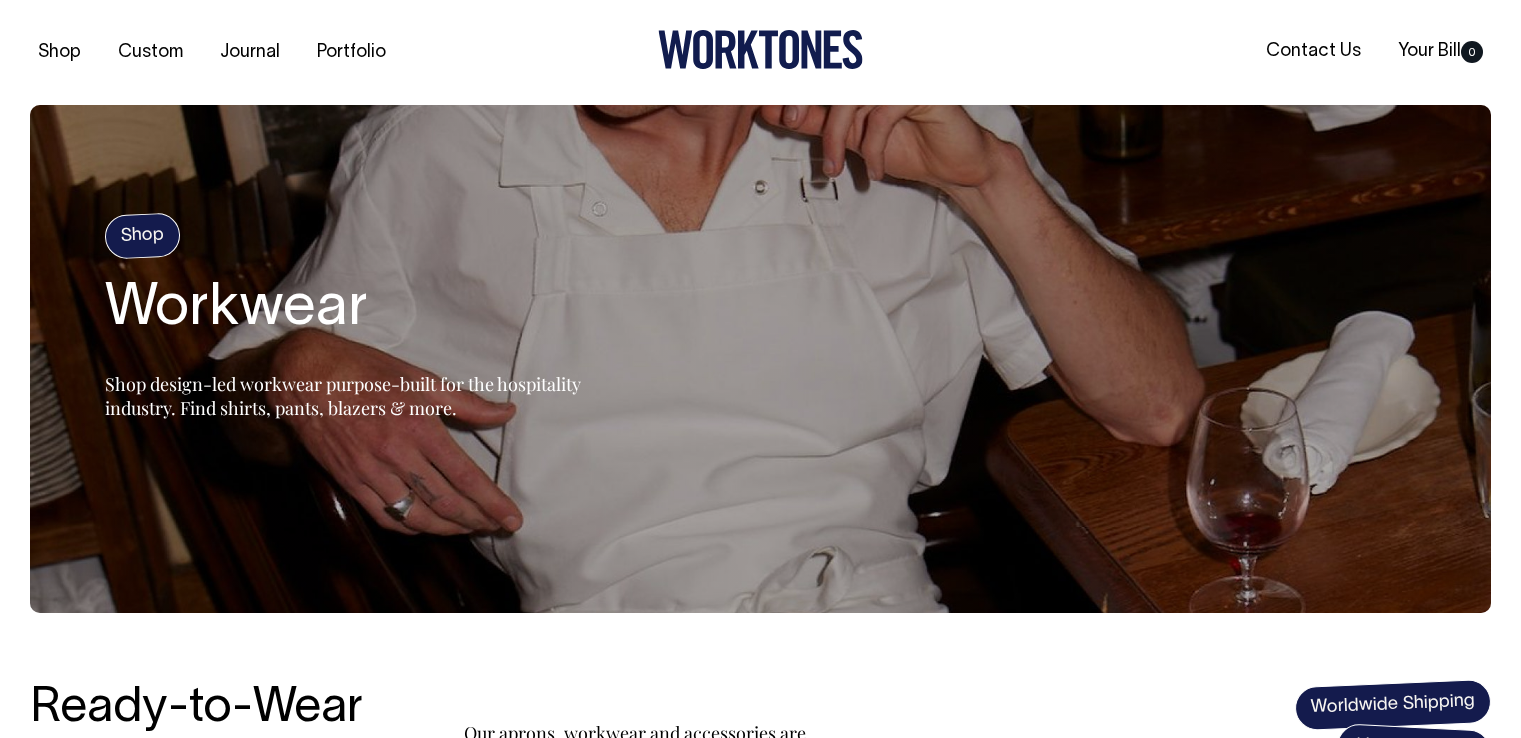 scroll, scrollTop: 0, scrollLeft: 0, axis: both 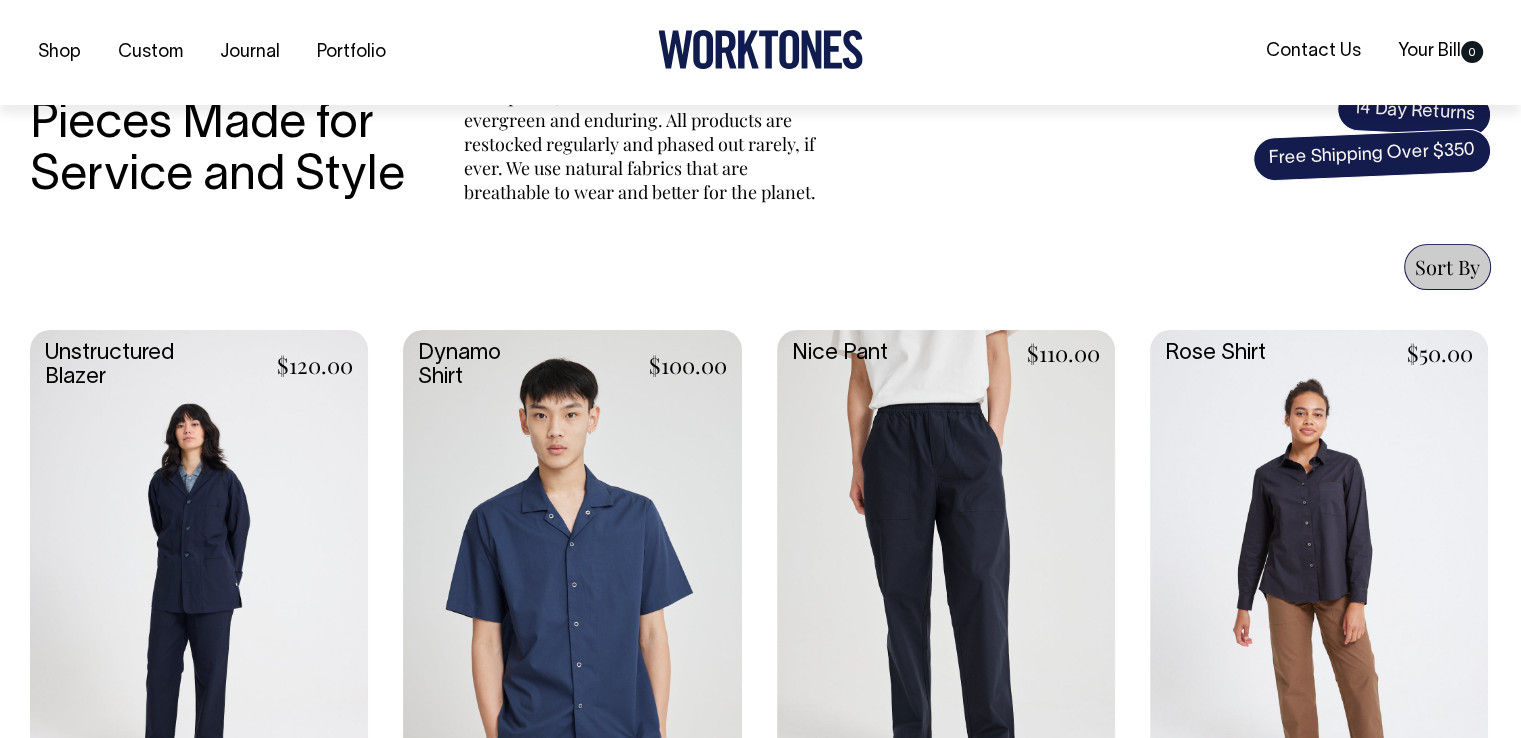 click at bounding box center (572, 581) 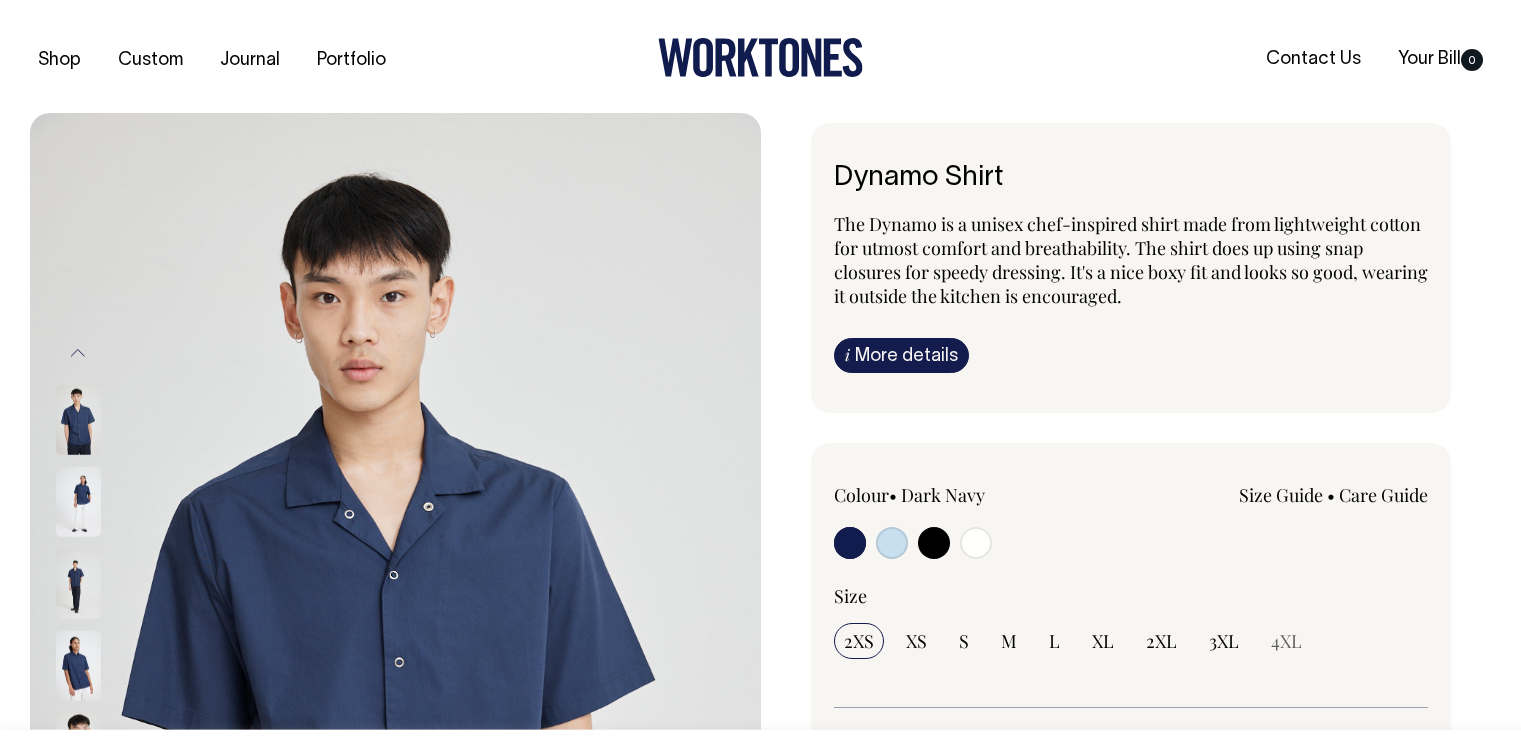 scroll, scrollTop: 0, scrollLeft: 0, axis: both 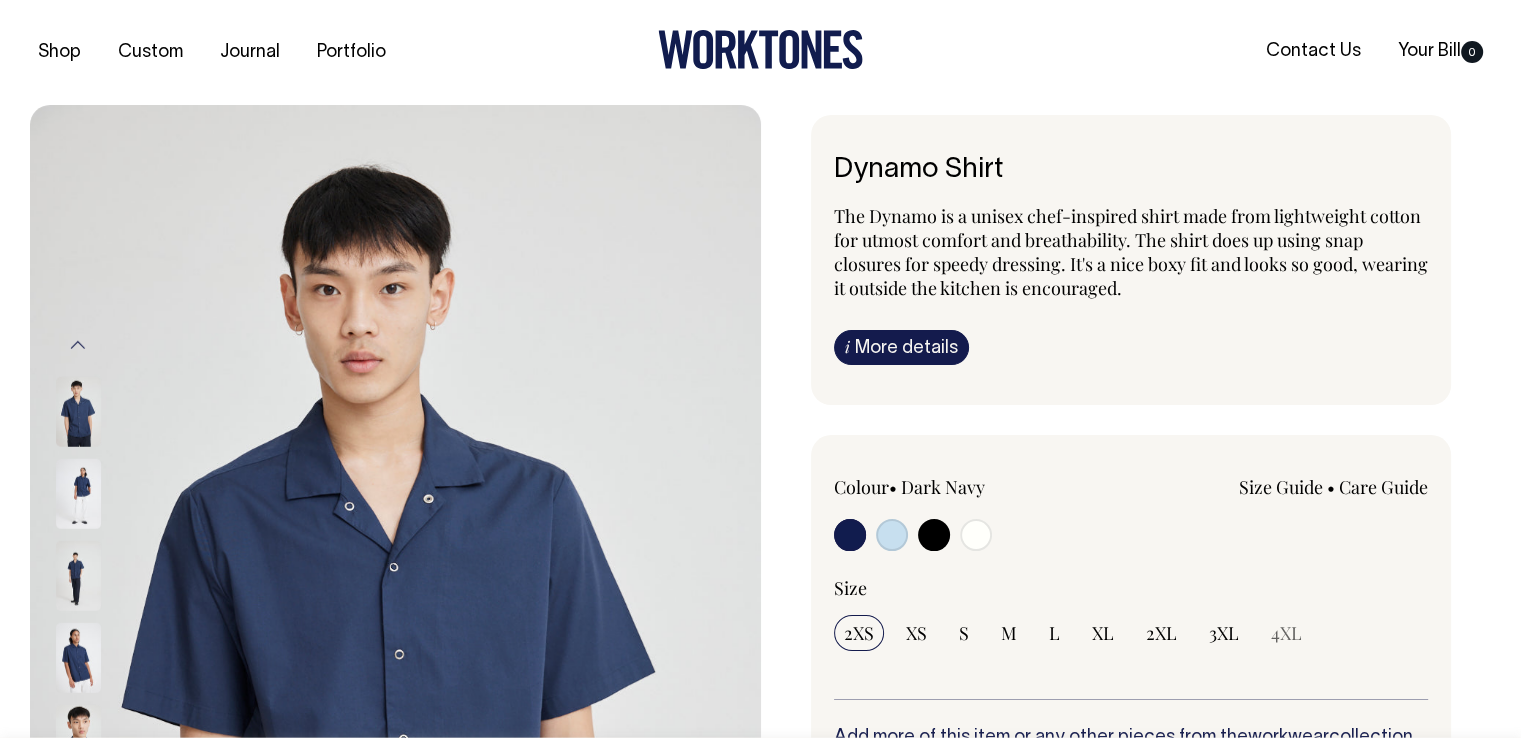 click at bounding box center [934, 535] 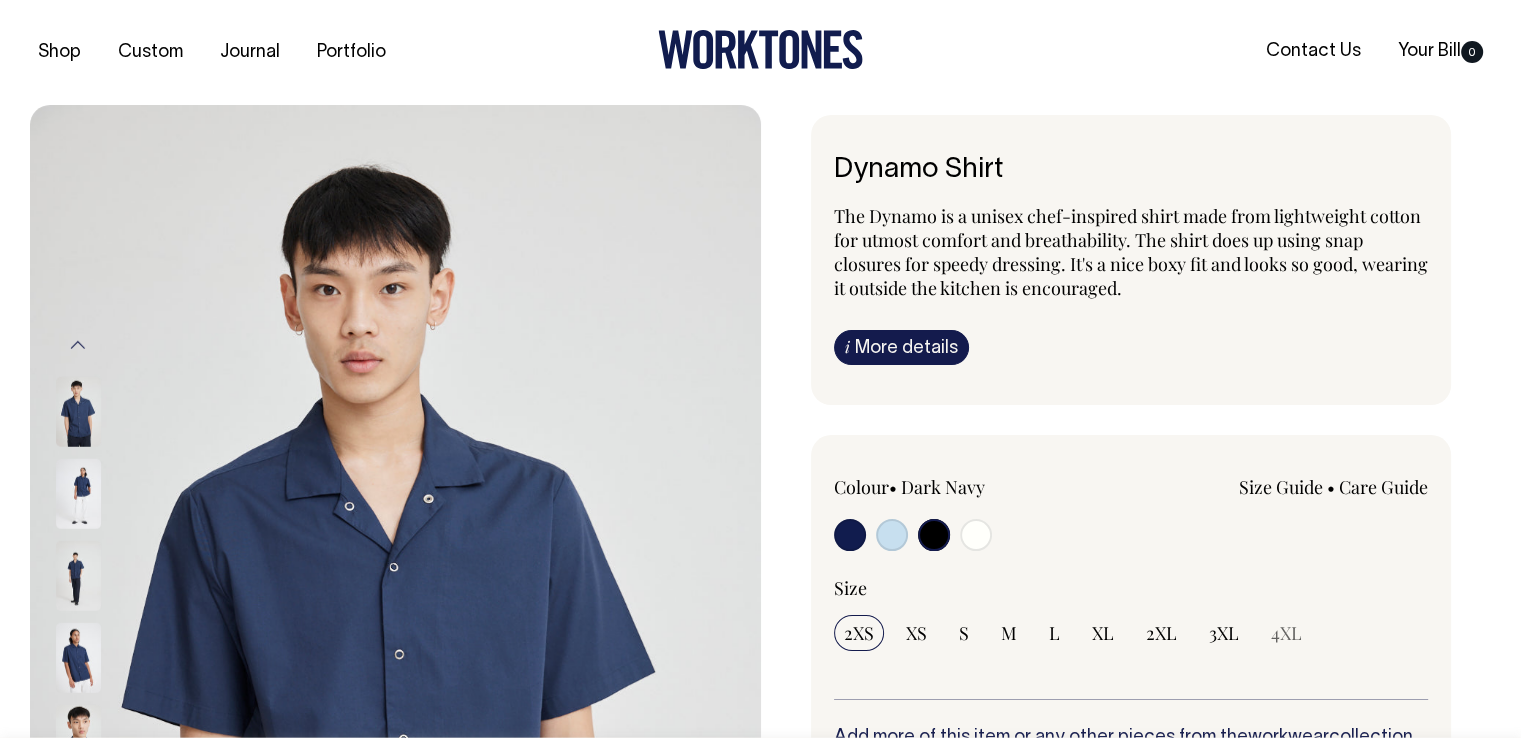 radio on "true" 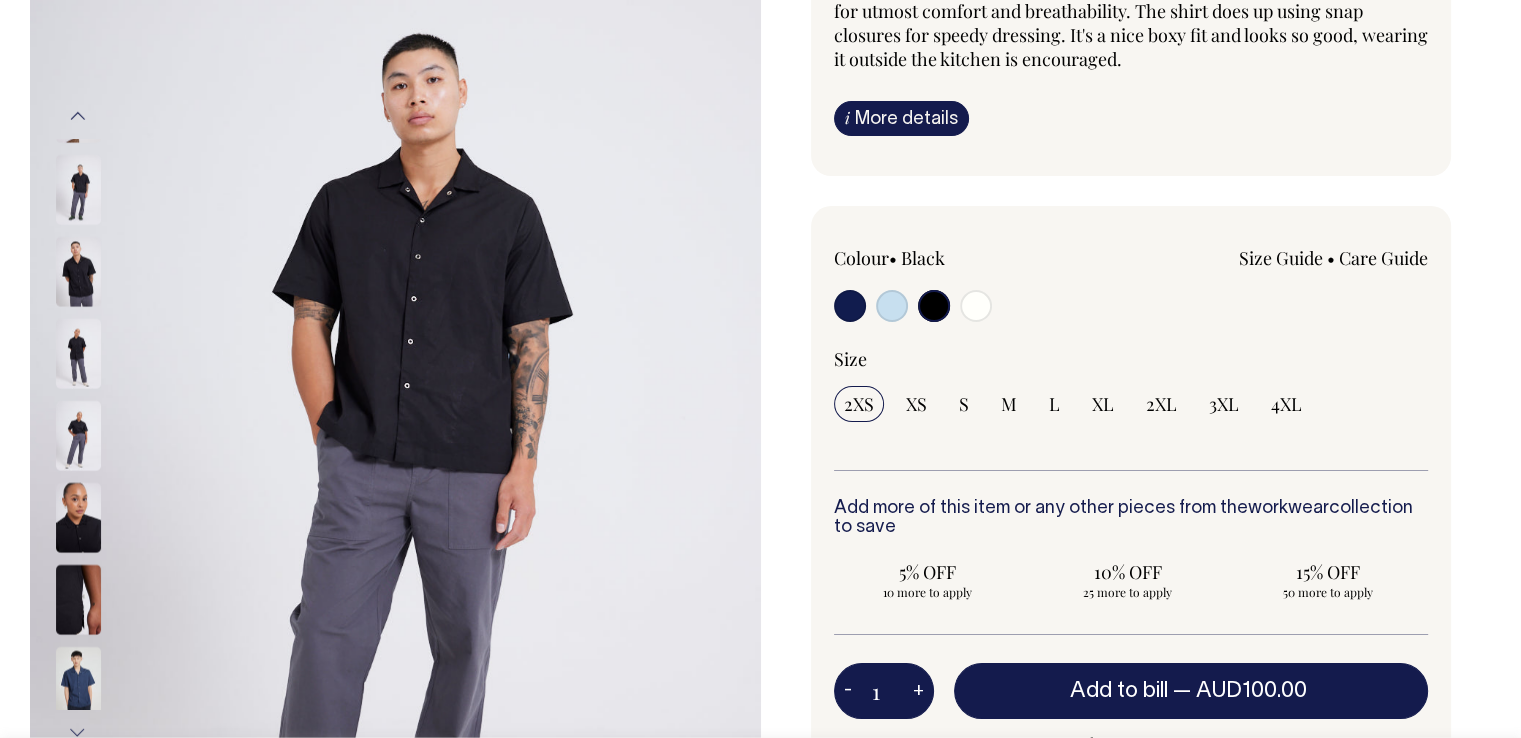 scroll, scrollTop: 230, scrollLeft: 0, axis: vertical 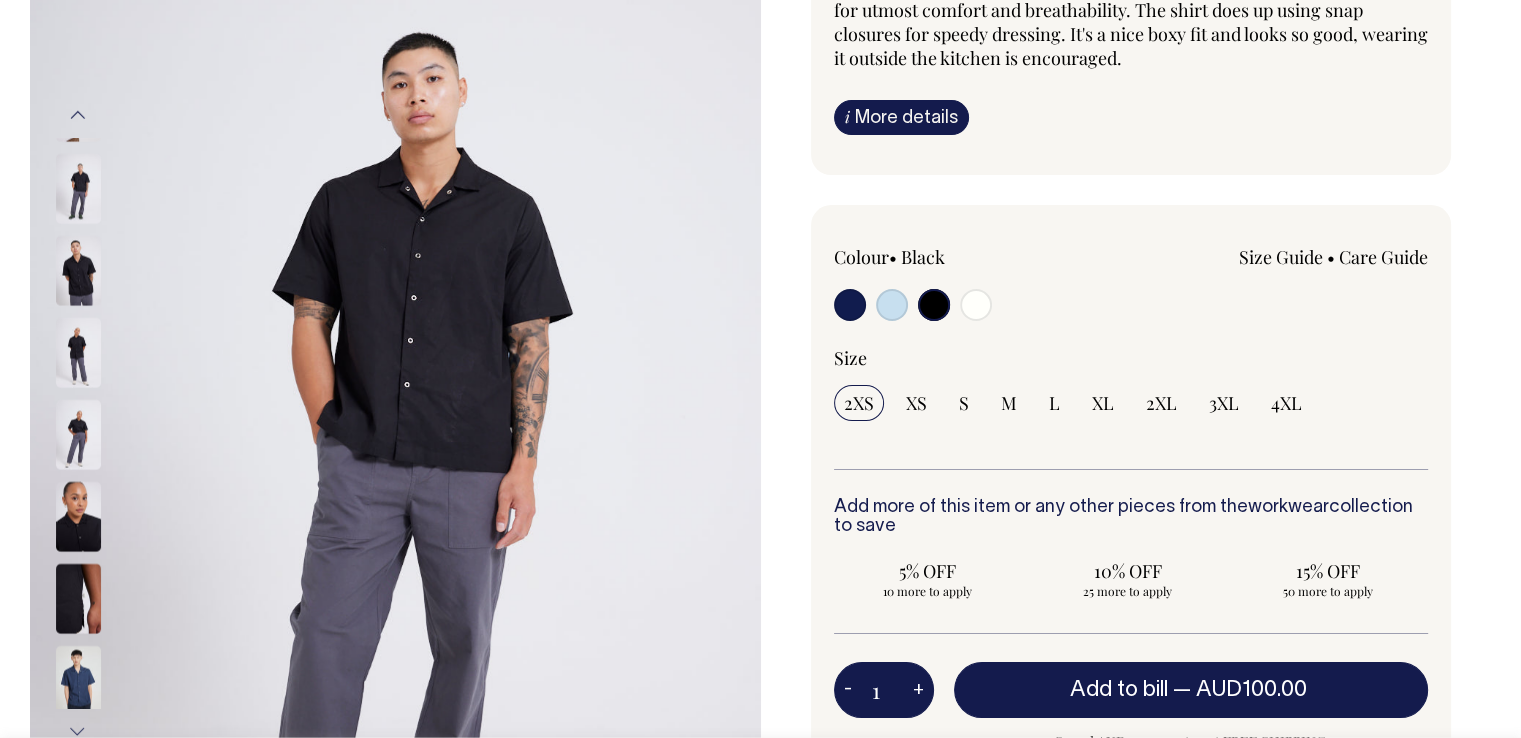 click on "Dynamo Shirt
The Dynamo is a unisex chef-inspired shirt made from lightweight cotton for utmost comfort and breathability. The shirt does up using snap closures for speedy dressing. It's a nice boxy fit and looks so good, wearing it outside the kitchen is encouraged.
i More details
Material   •   S" at bounding box center [1126, 495] 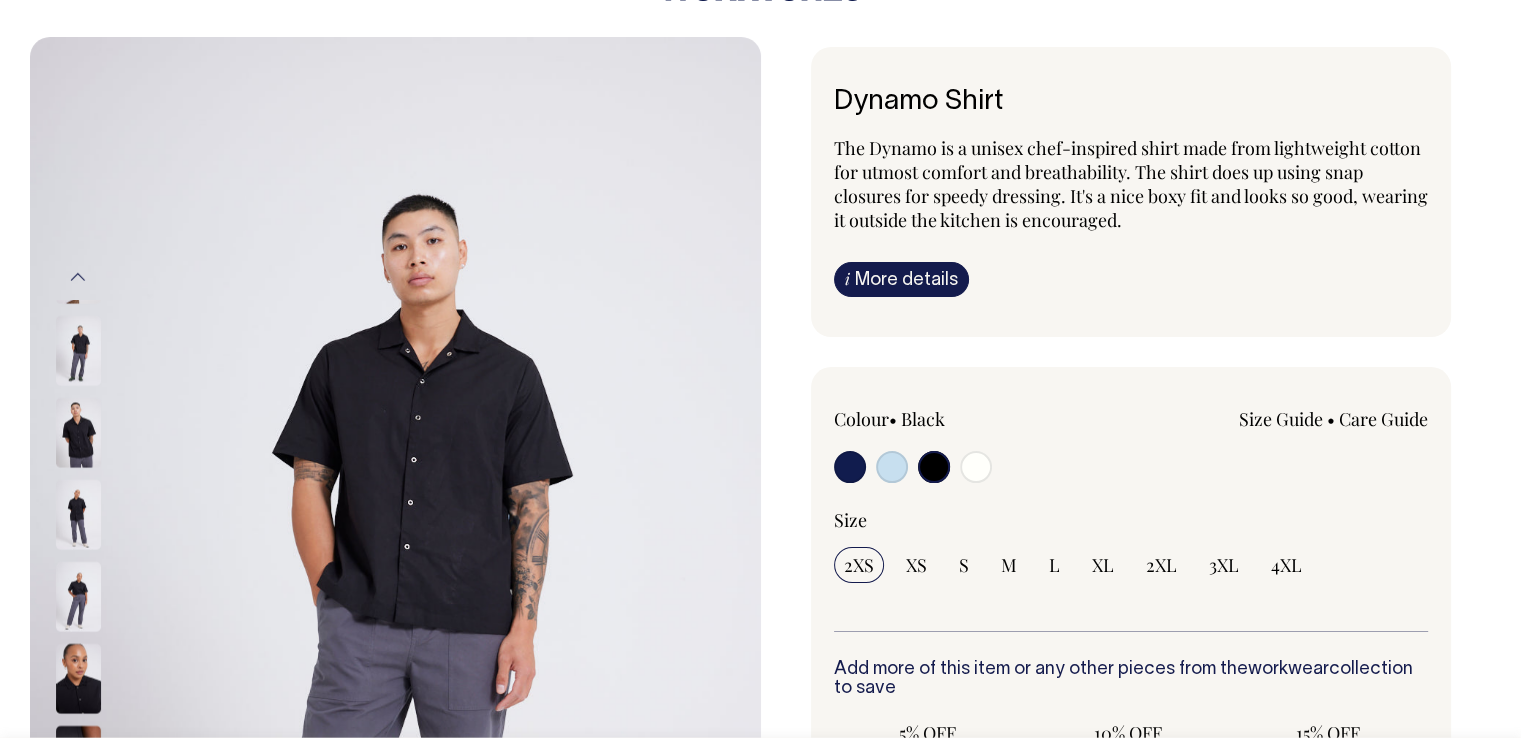 click on "The Dynamo is a unisex chef-inspired shirt made from lightweight cotton for utmost comfort and breathability. The shirt does up using snap closures for speedy dressing. It's a nice boxy fit and looks so good, wearing it outside the kitchen is encouraged." at bounding box center (1131, 184) 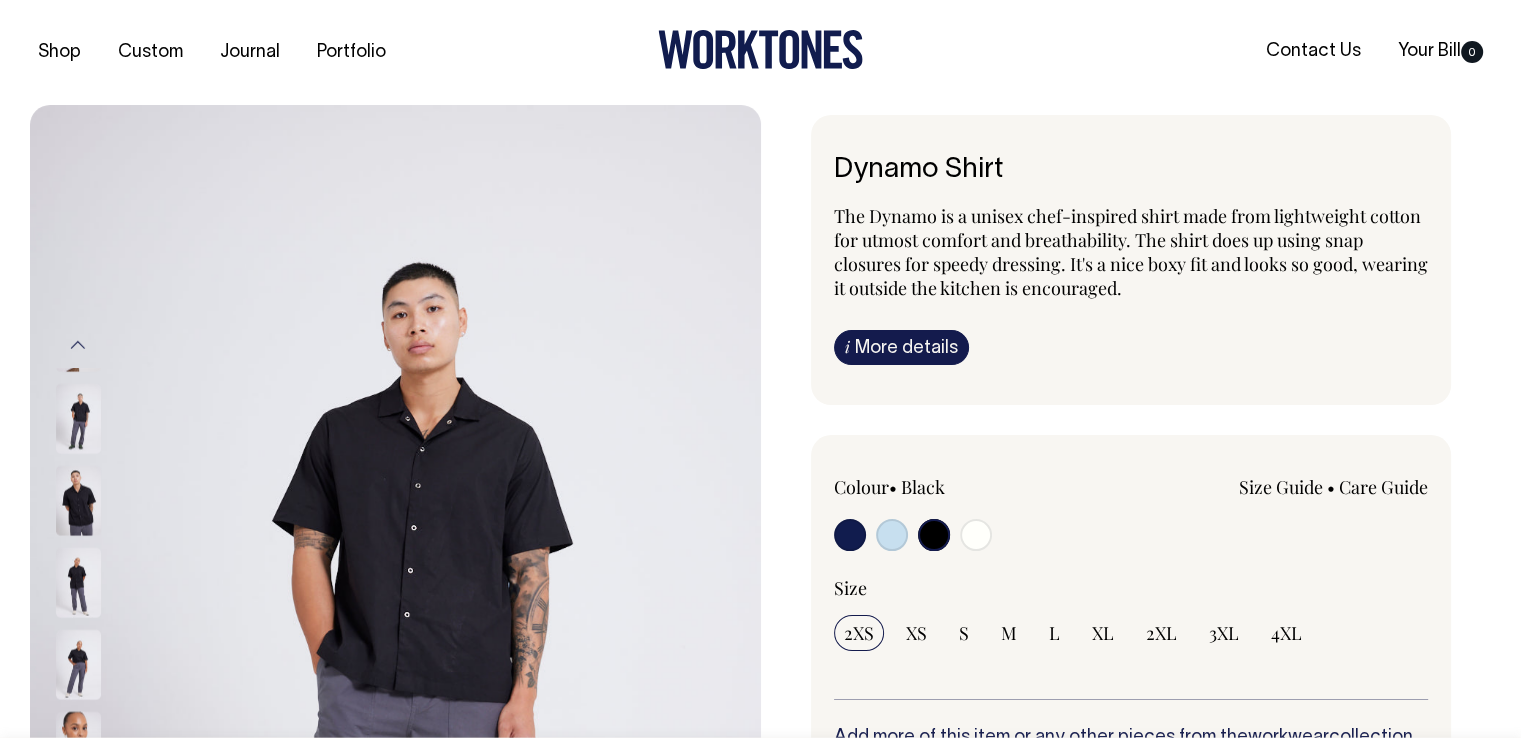 scroll, scrollTop: 0, scrollLeft: 0, axis: both 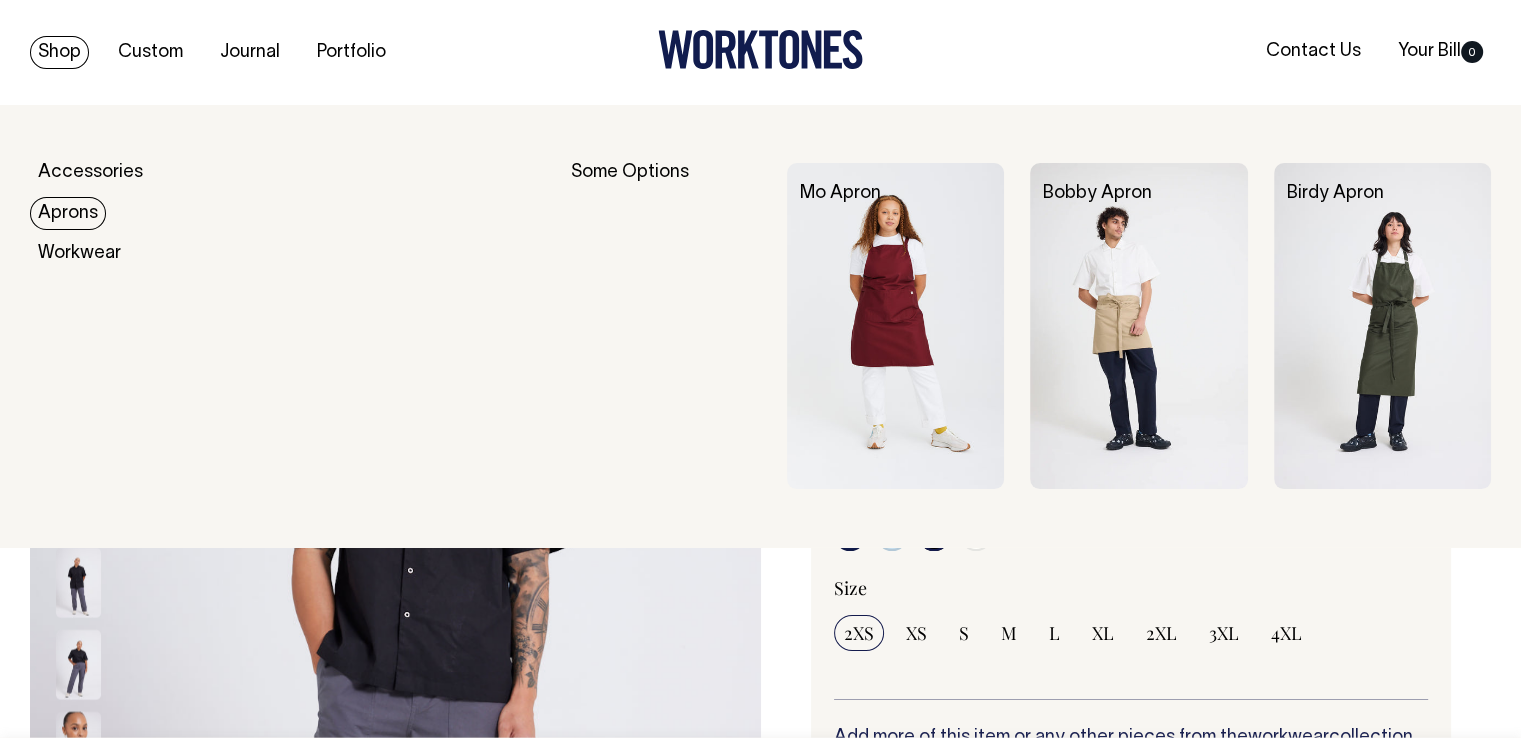 click on "Aprons" at bounding box center (68, 213) 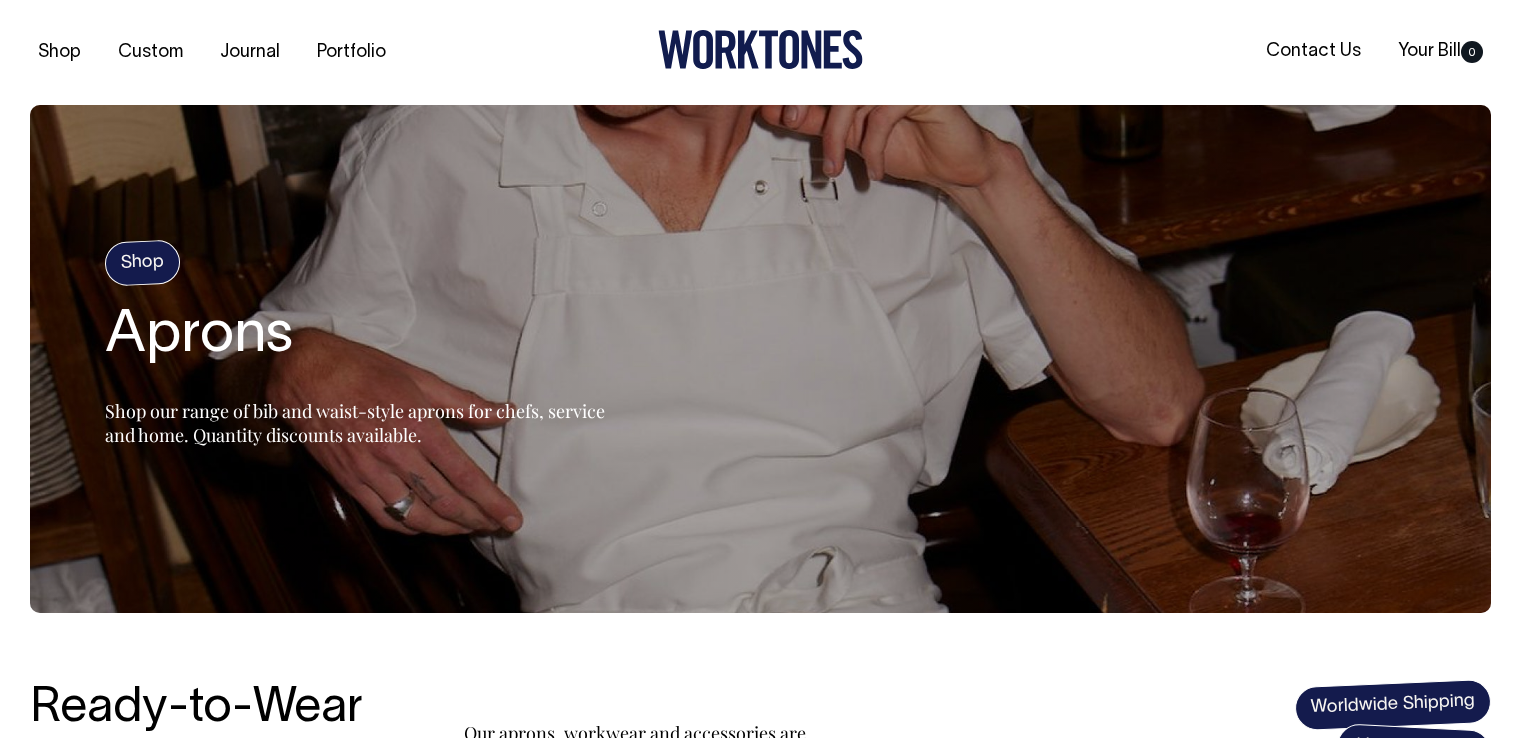 scroll, scrollTop: 0, scrollLeft: 0, axis: both 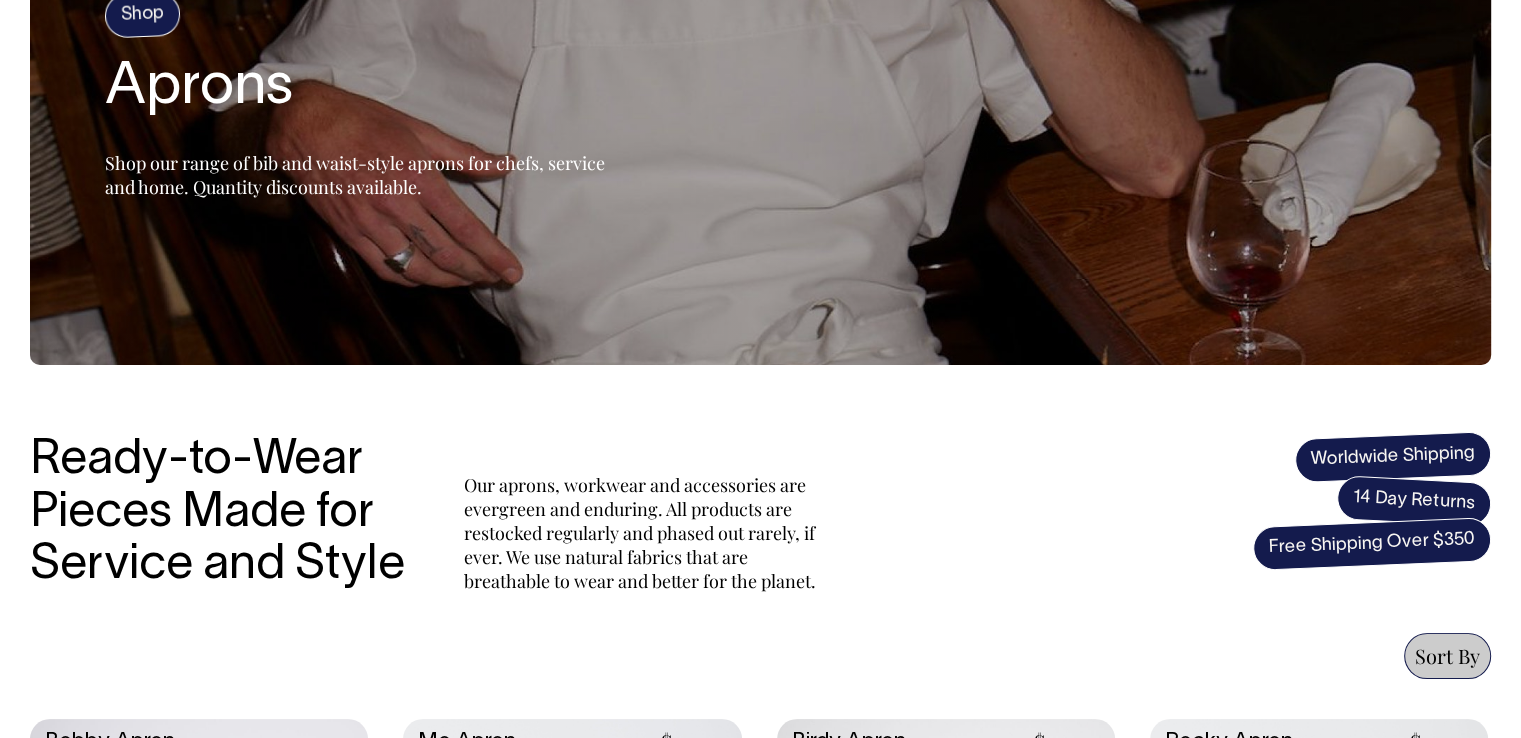 click on "Ready-to-Wear Pieces Made for Service and Style
Our aprons, workwear and accessories are evergreen and enduring. All products are restocked regularly and phased out rarely, if ever. We use natural fabrics that are breathable to wear and better for the planet.
Worldwide Shipping
14 Day Returns
Free Shipping Over $350
Sort By
Sort By
Best selling
Alphabetically, A-Z
Alphabetically, Z-A
Price, low to high
+9" at bounding box center (760, 1102) 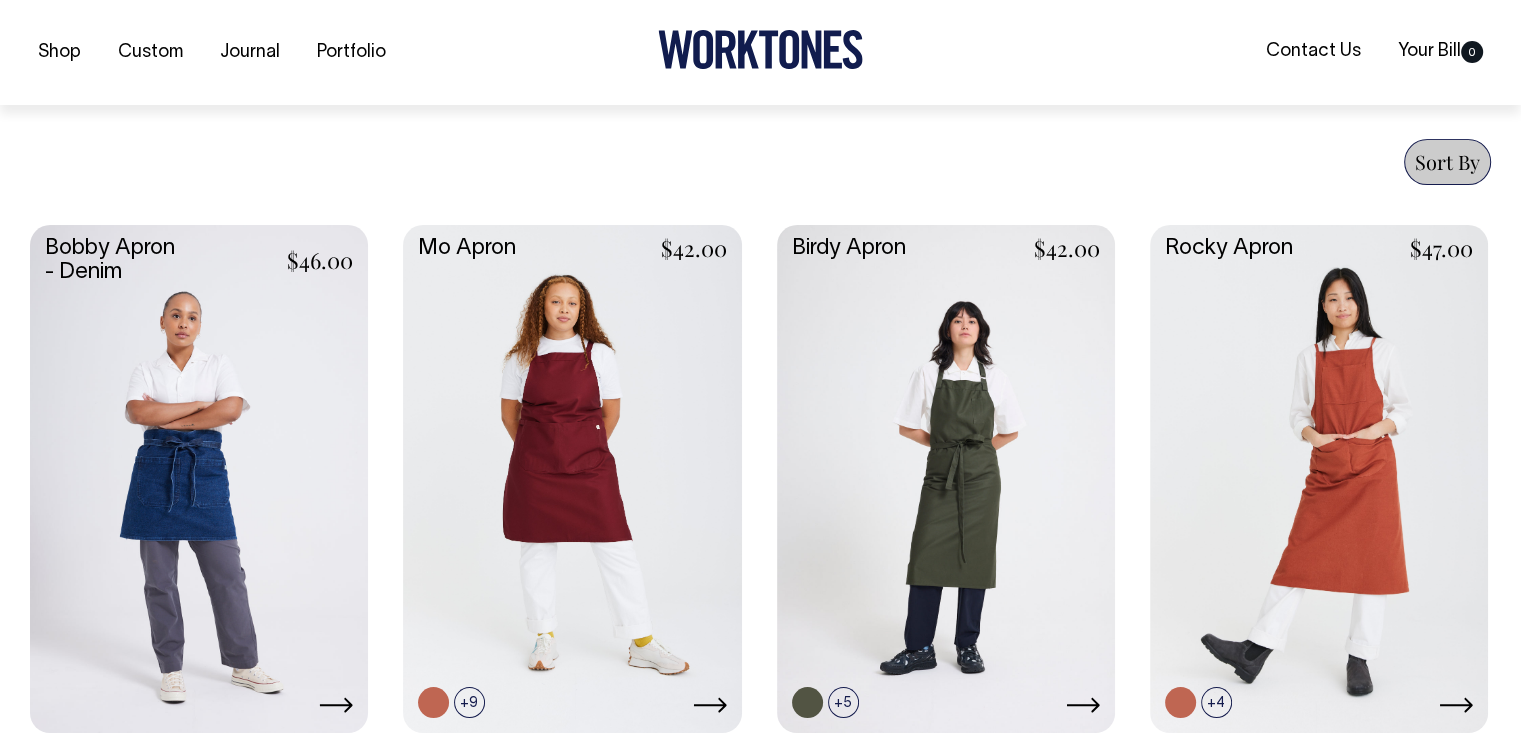 scroll, scrollTop: 743, scrollLeft: 0, axis: vertical 